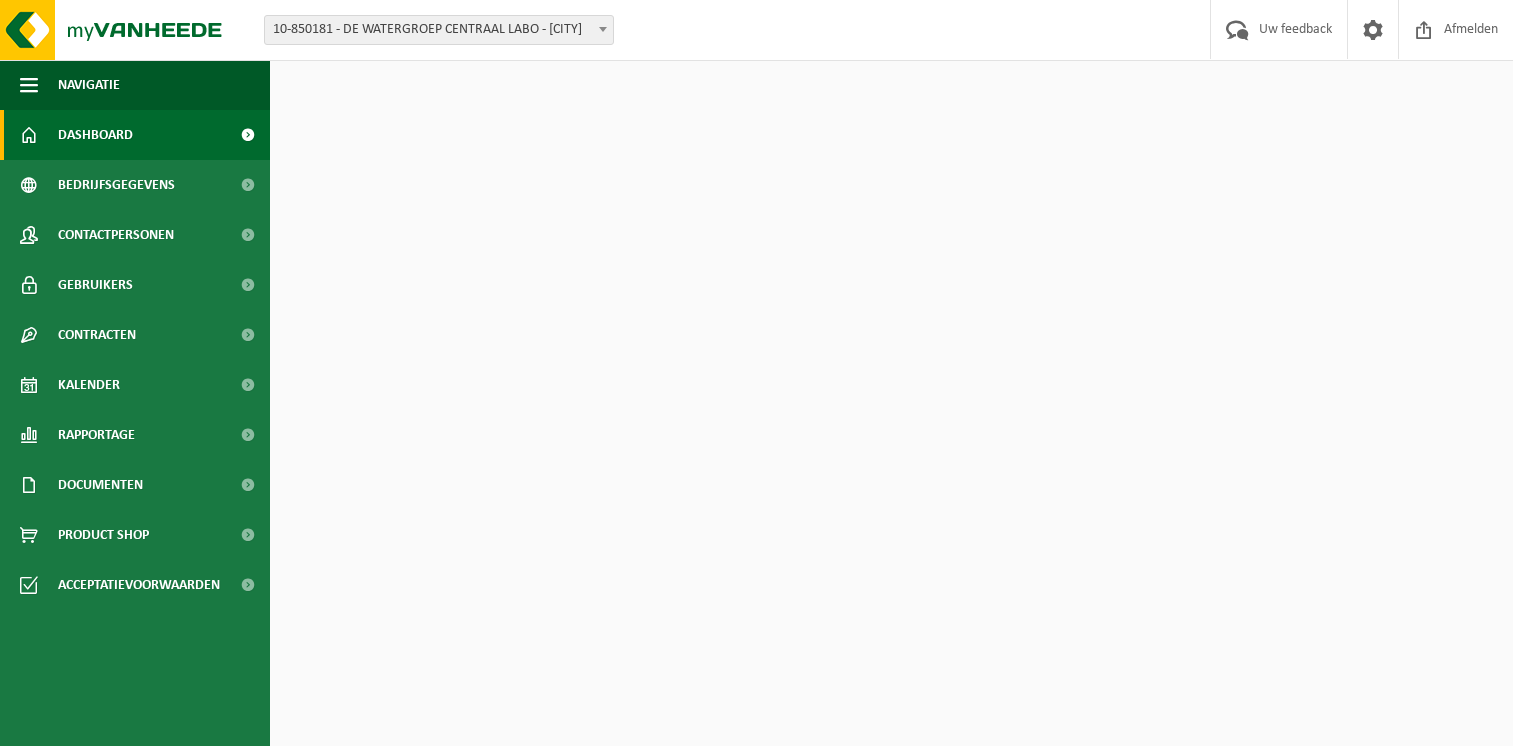 scroll, scrollTop: 0, scrollLeft: 0, axis: both 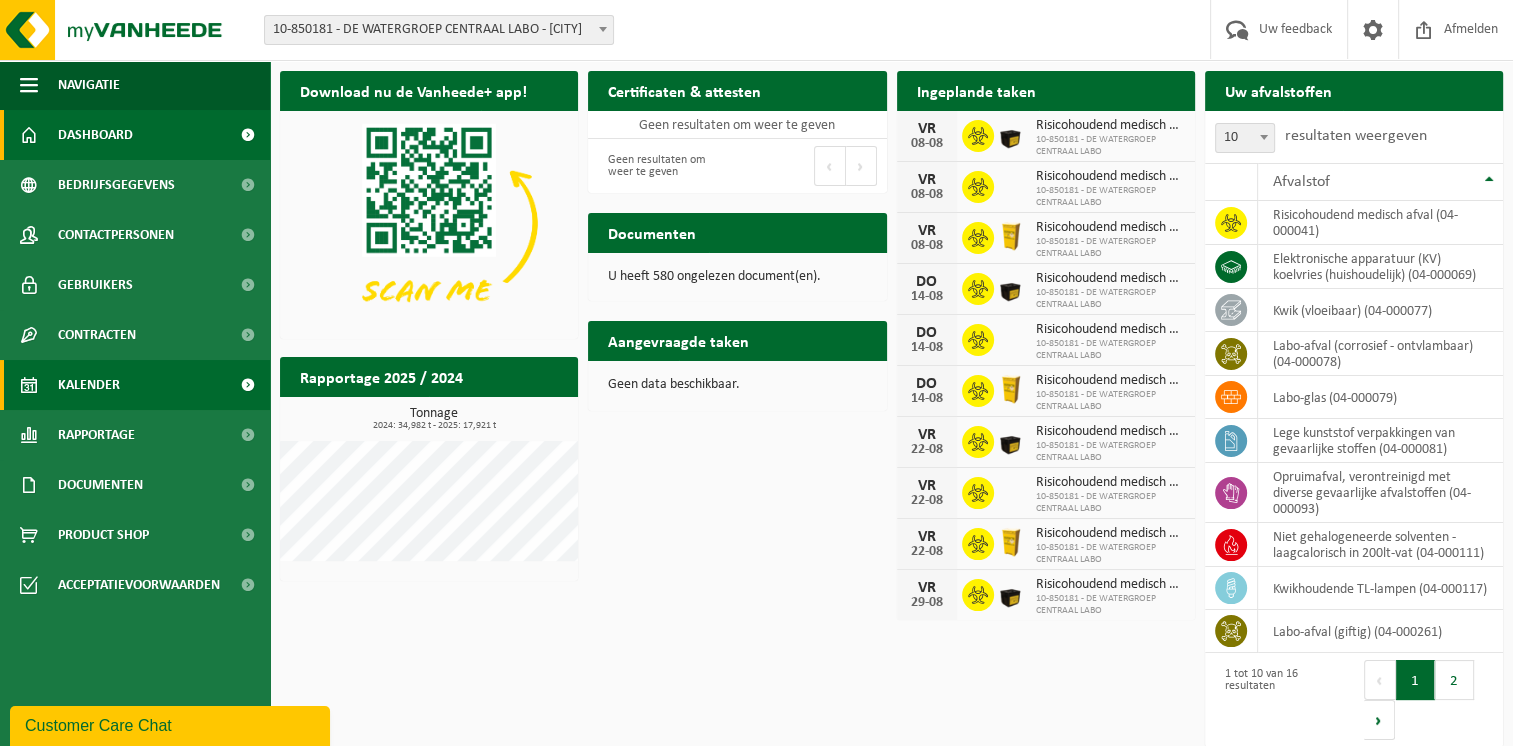 click on "Kalender" at bounding box center [135, 385] 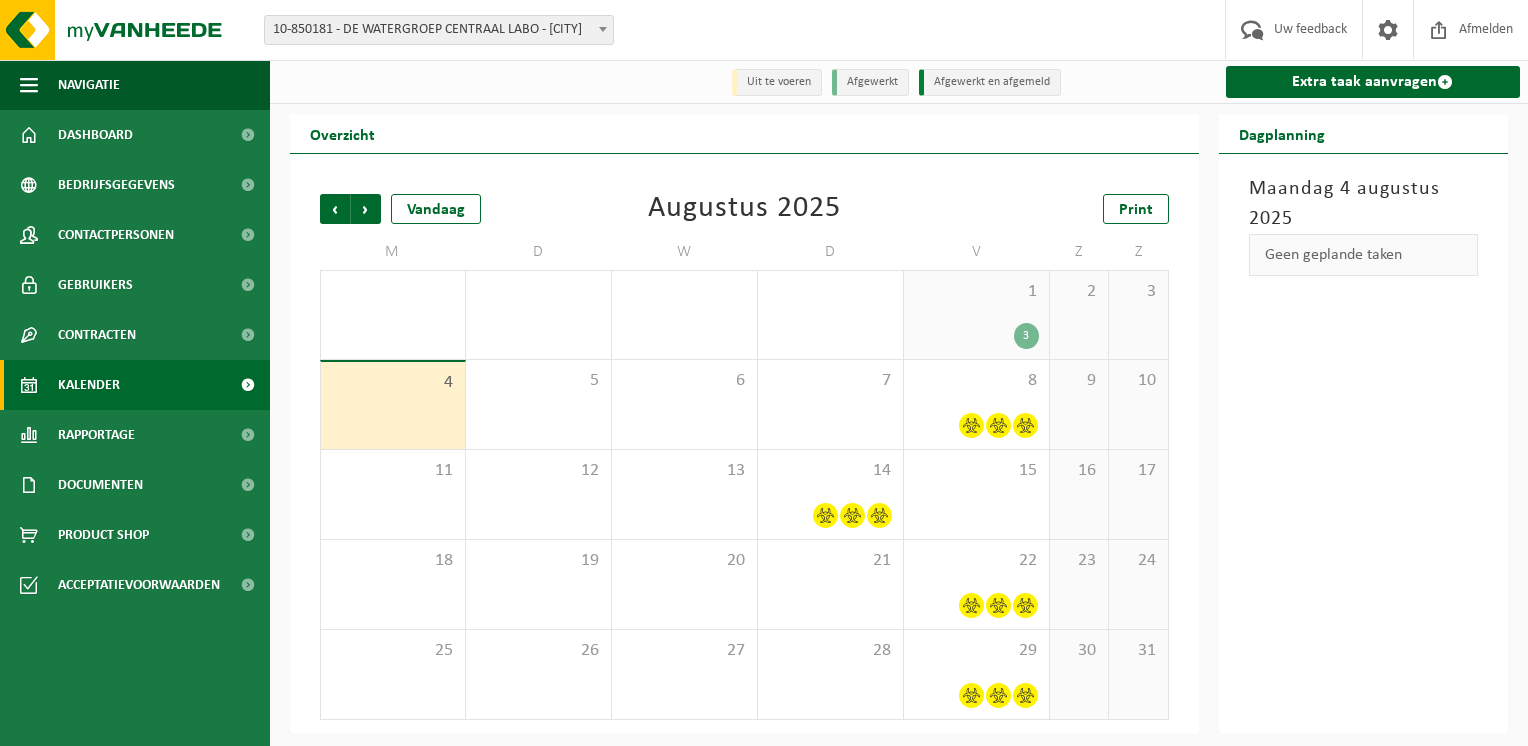scroll, scrollTop: 0, scrollLeft: 0, axis: both 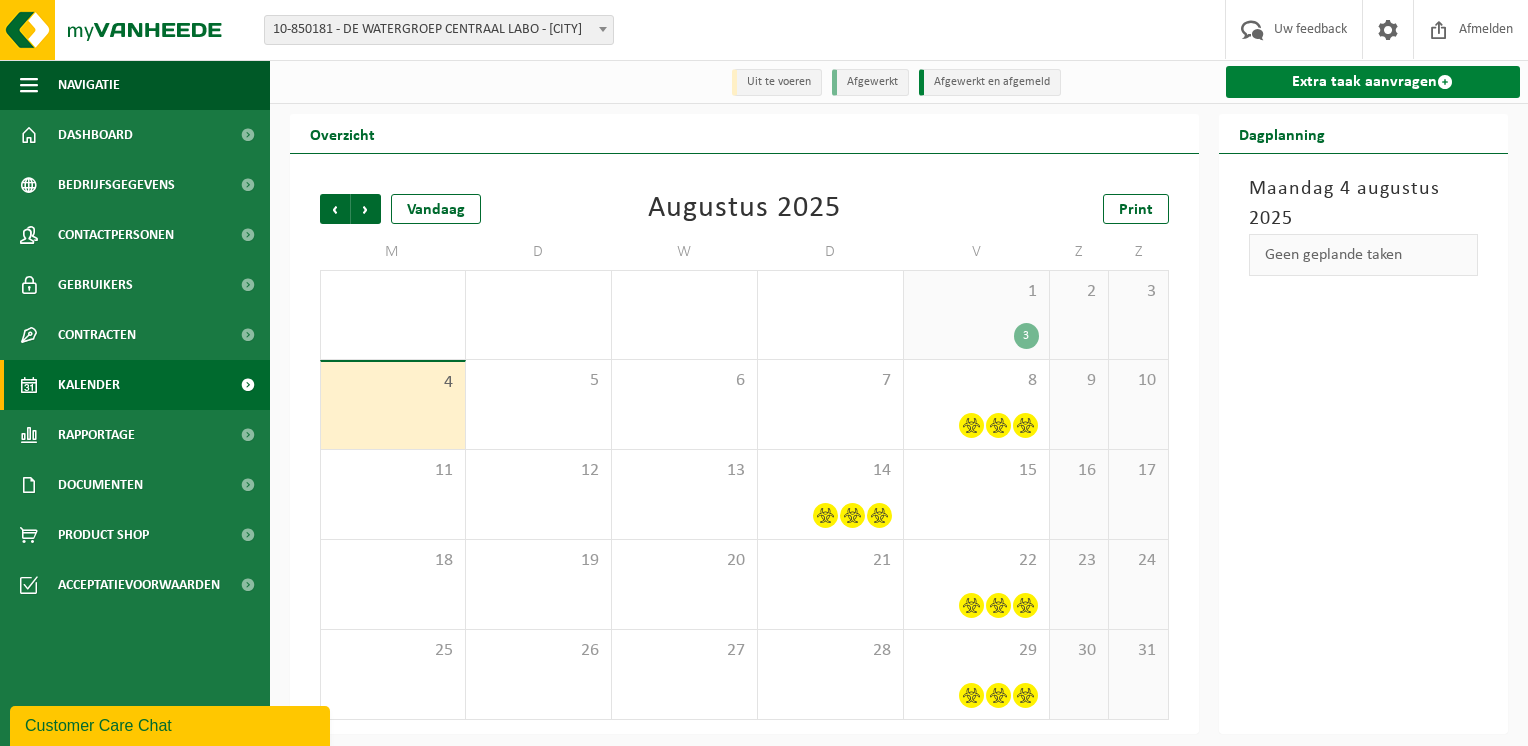 click on "Extra taak aanvragen" at bounding box center [1373, 82] 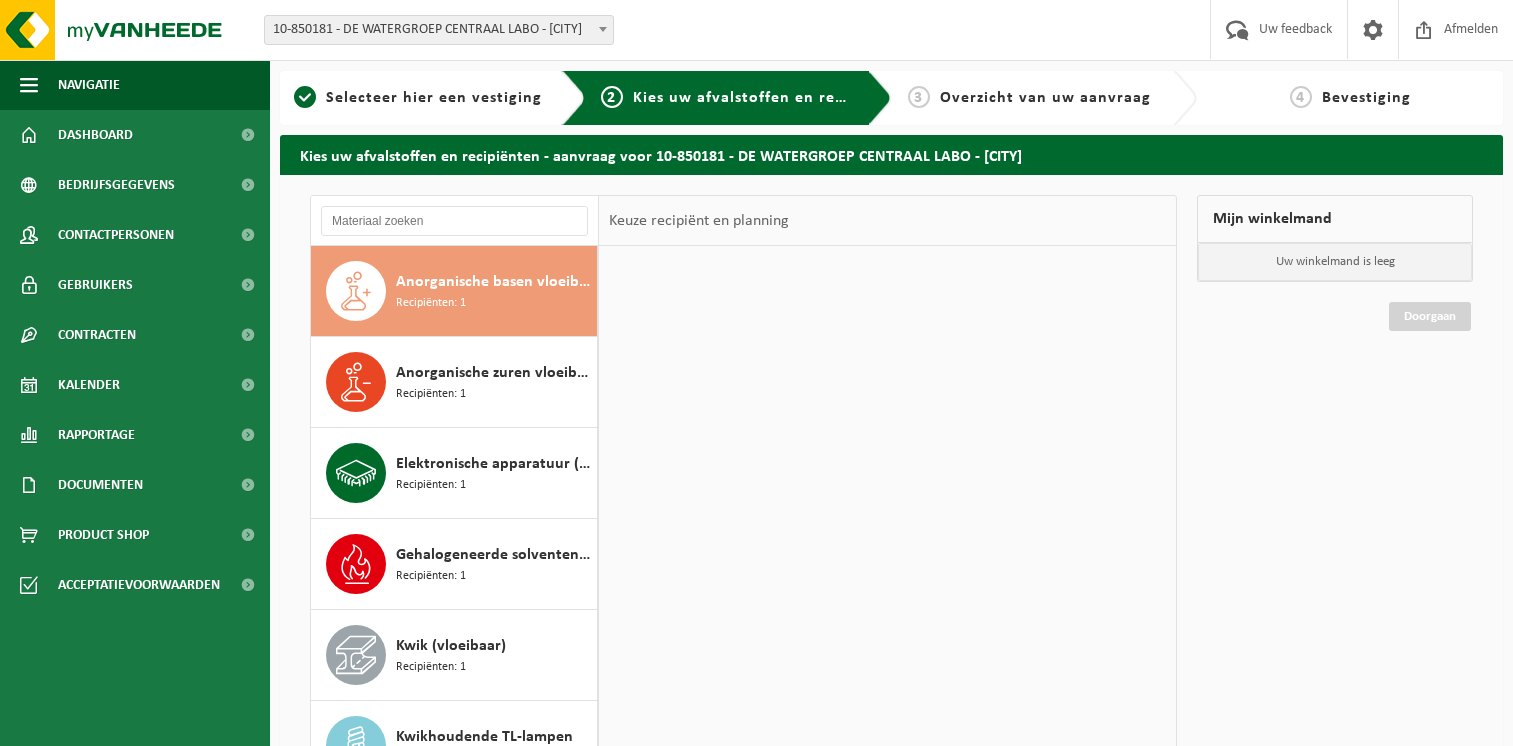 scroll, scrollTop: 0, scrollLeft: 0, axis: both 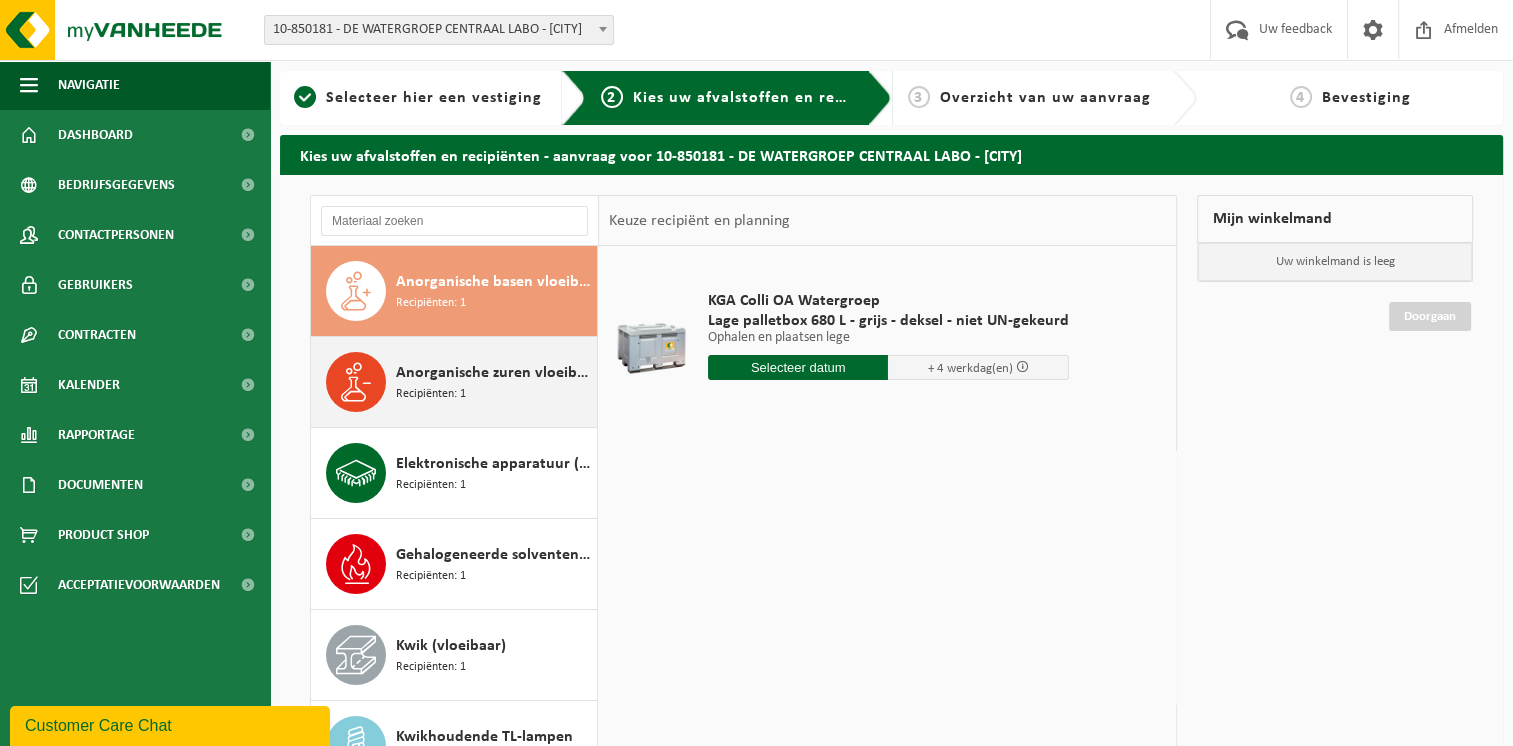 click on "Recipiënten: 1" at bounding box center [431, 394] 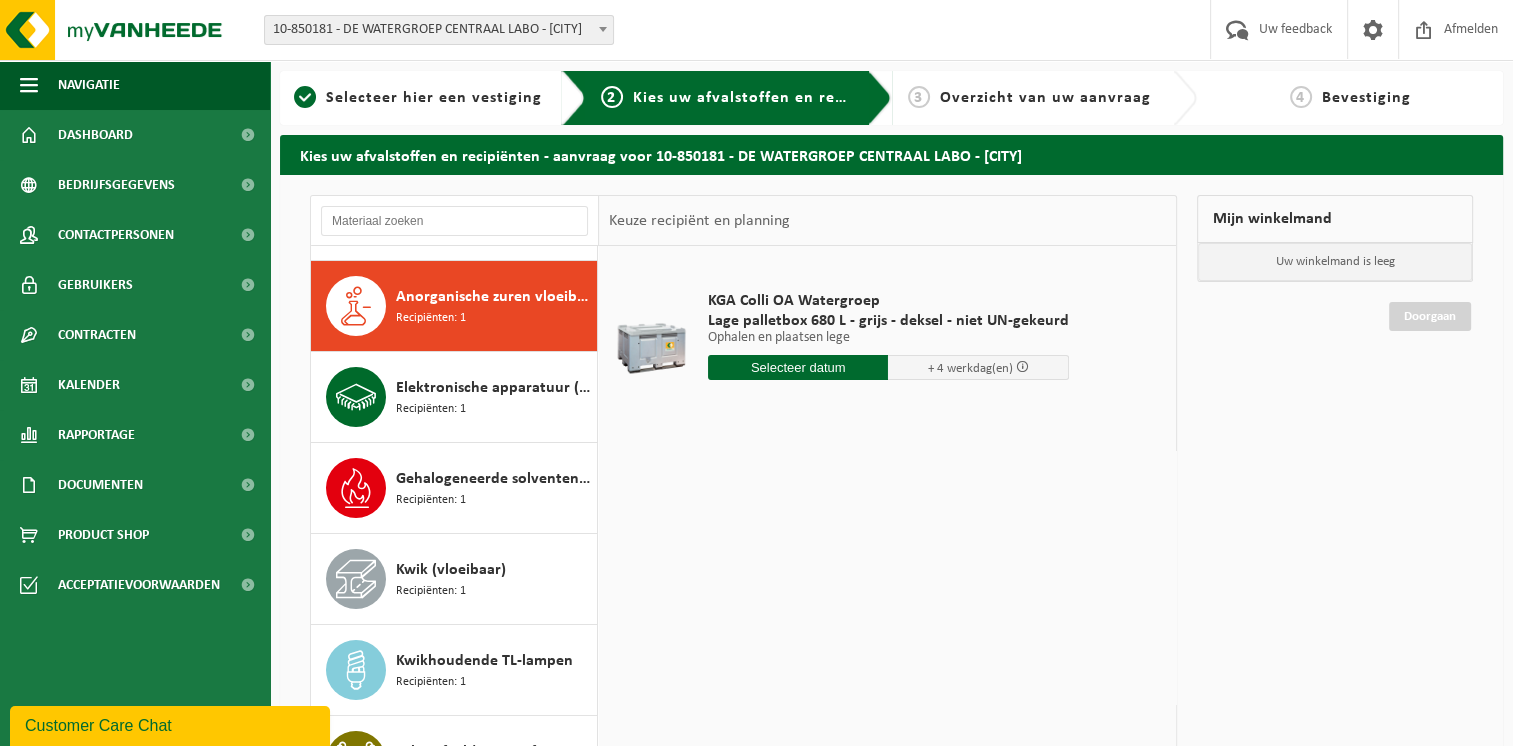 scroll, scrollTop: 90, scrollLeft: 0, axis: vertical 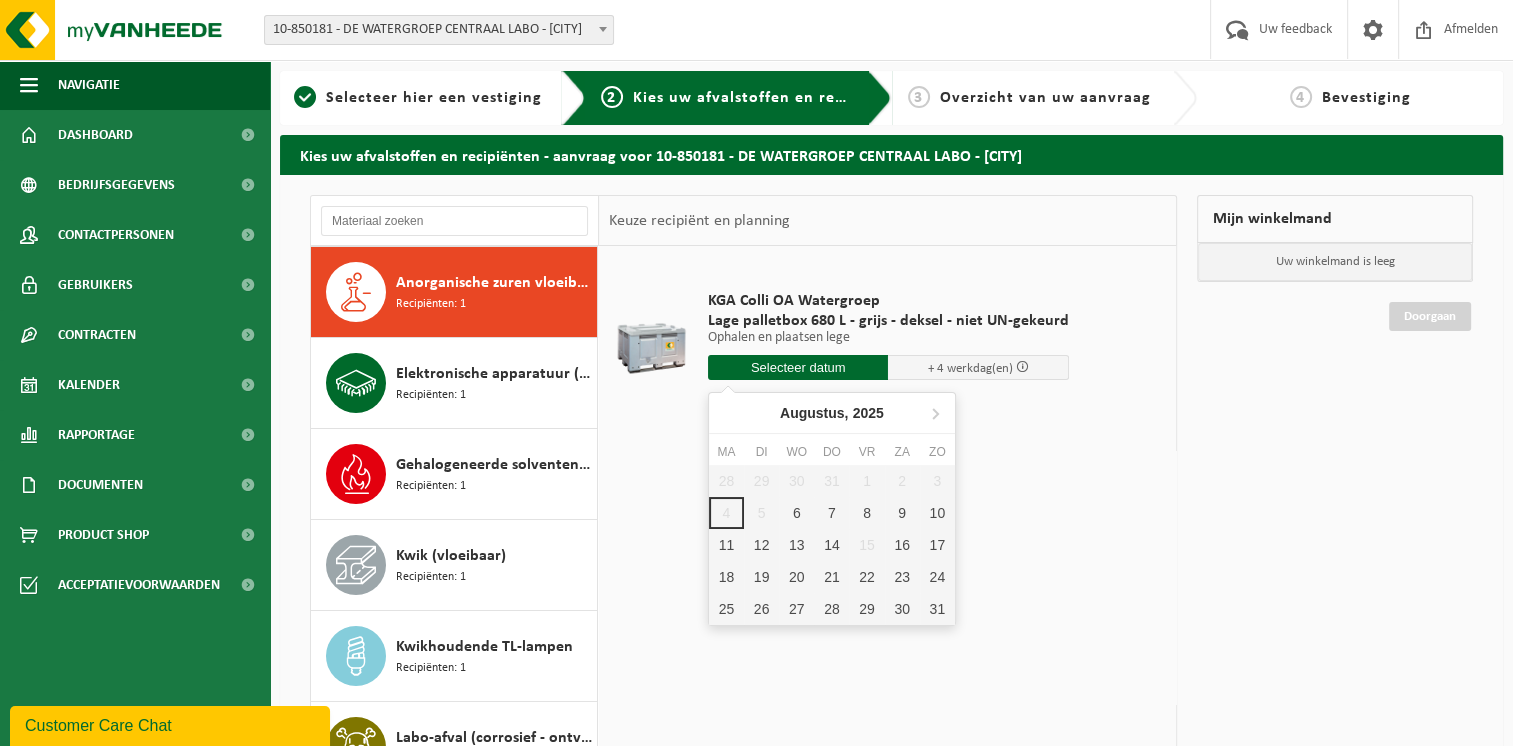 click at bounding box center [798, 367] 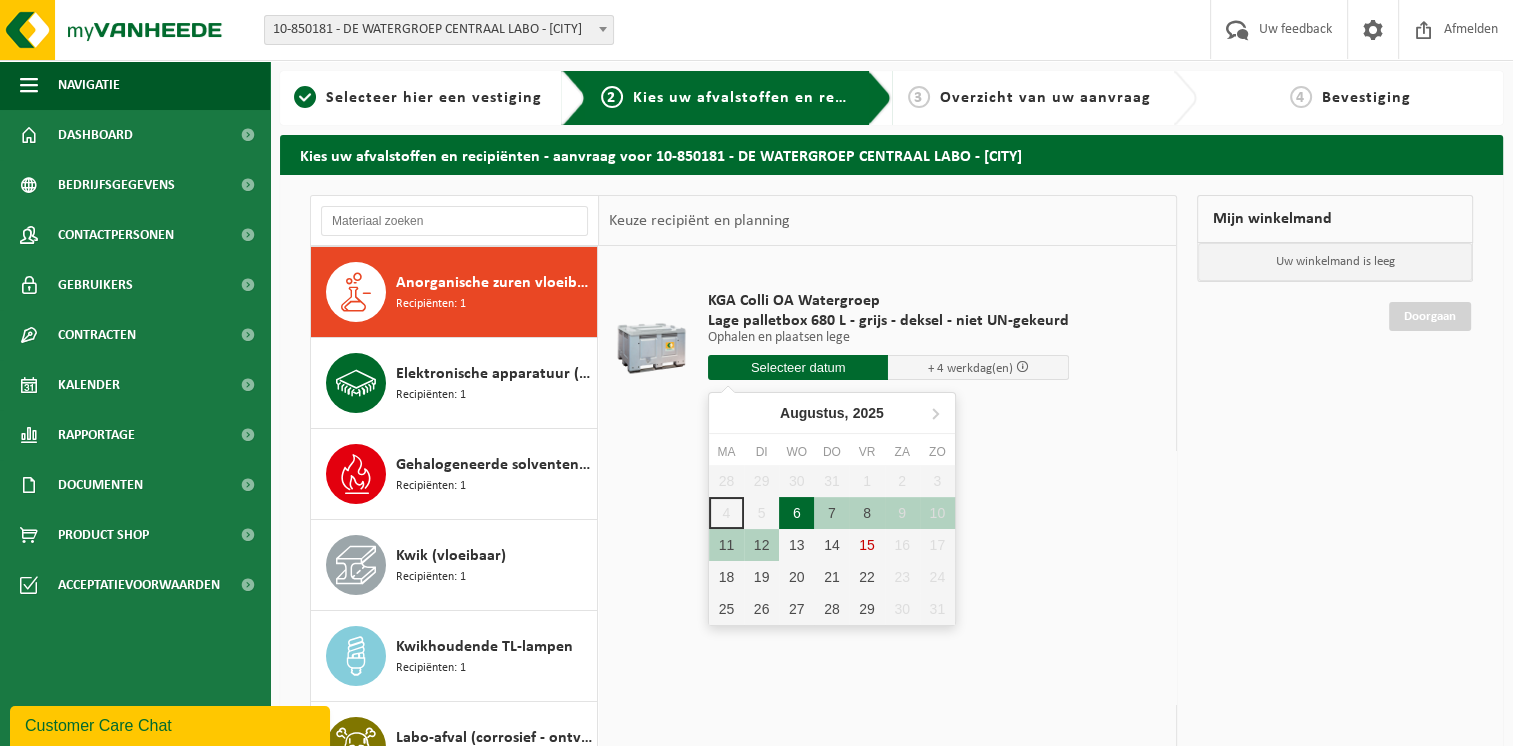 click on "6" at bounding box center (796, 513) 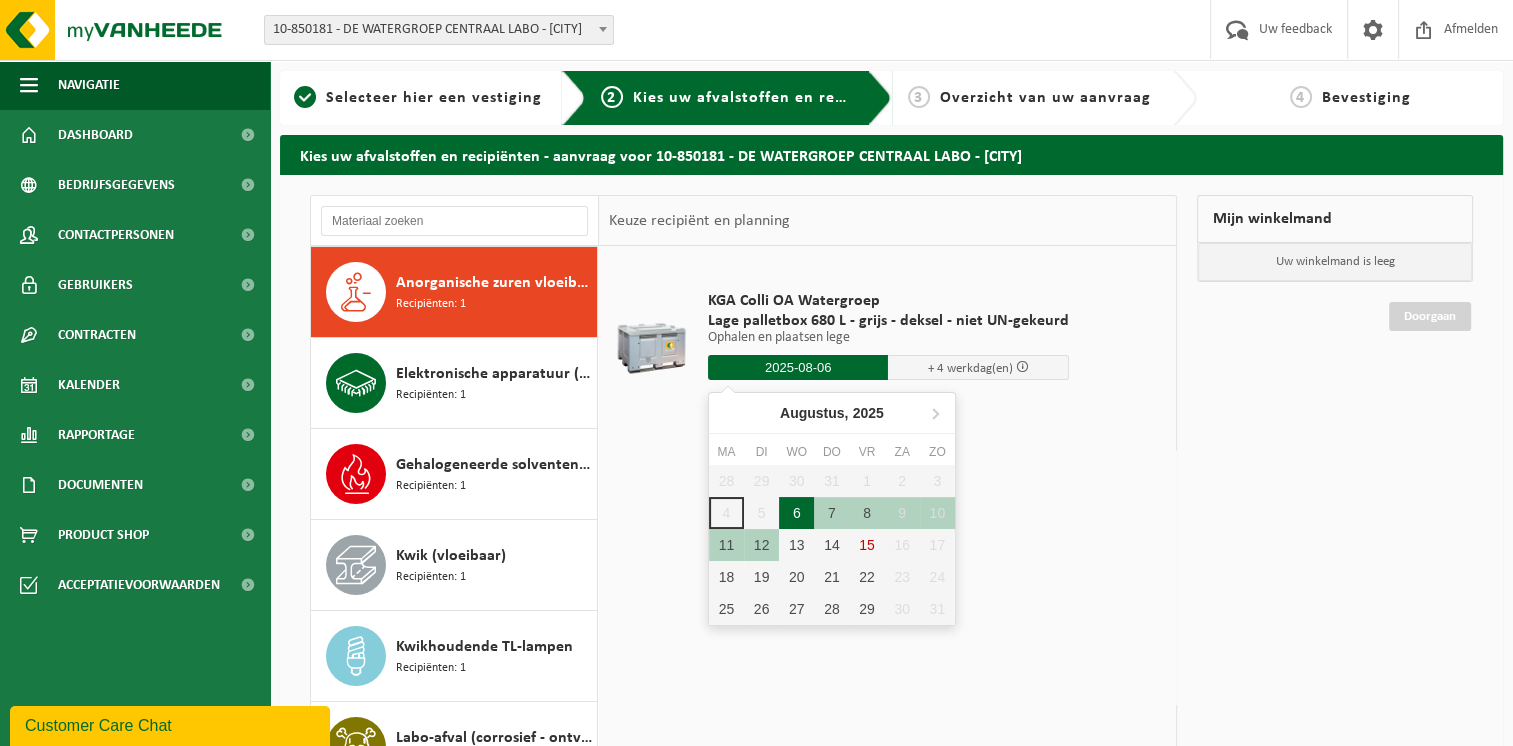 type on "Van 2025-08-06" 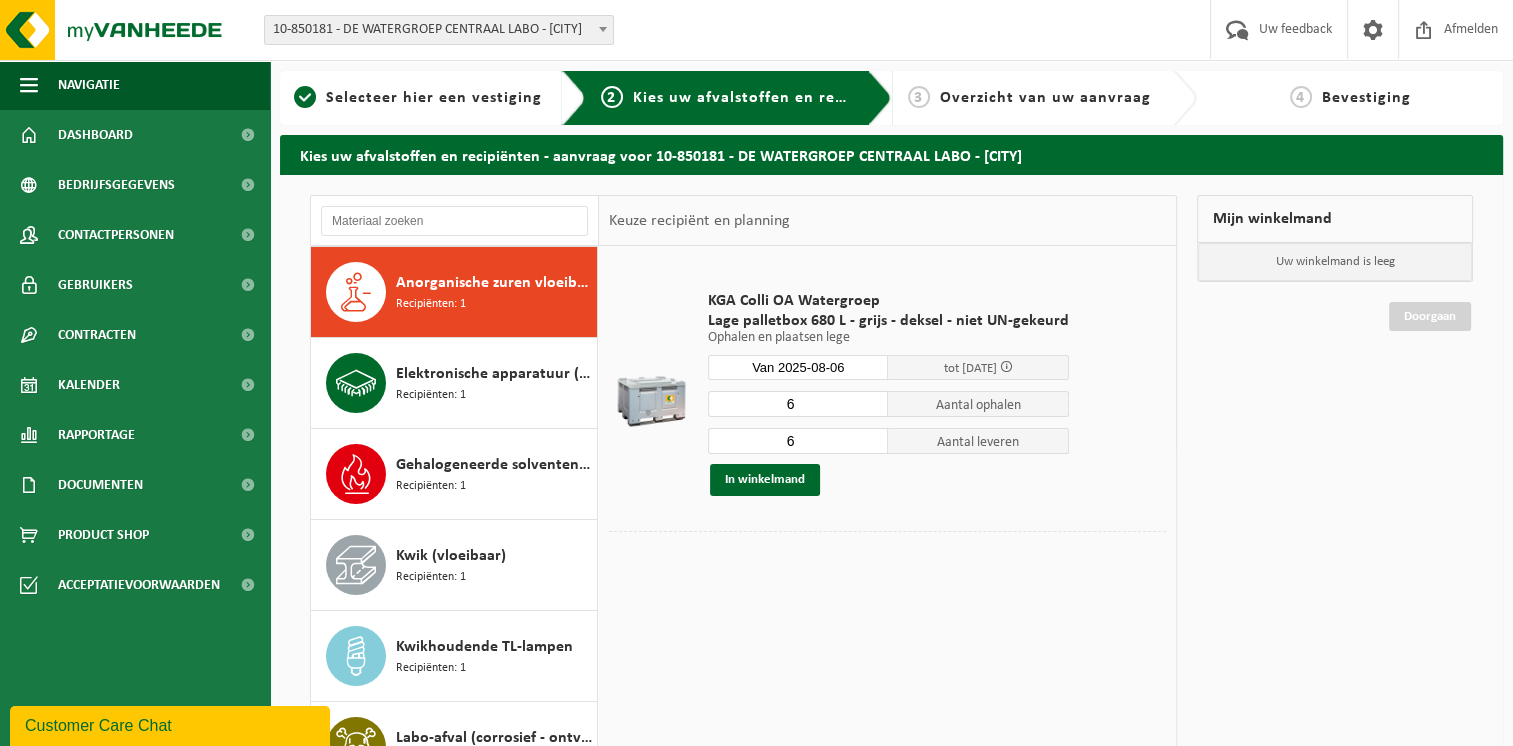click on "6" at bounding box center [798, 404] 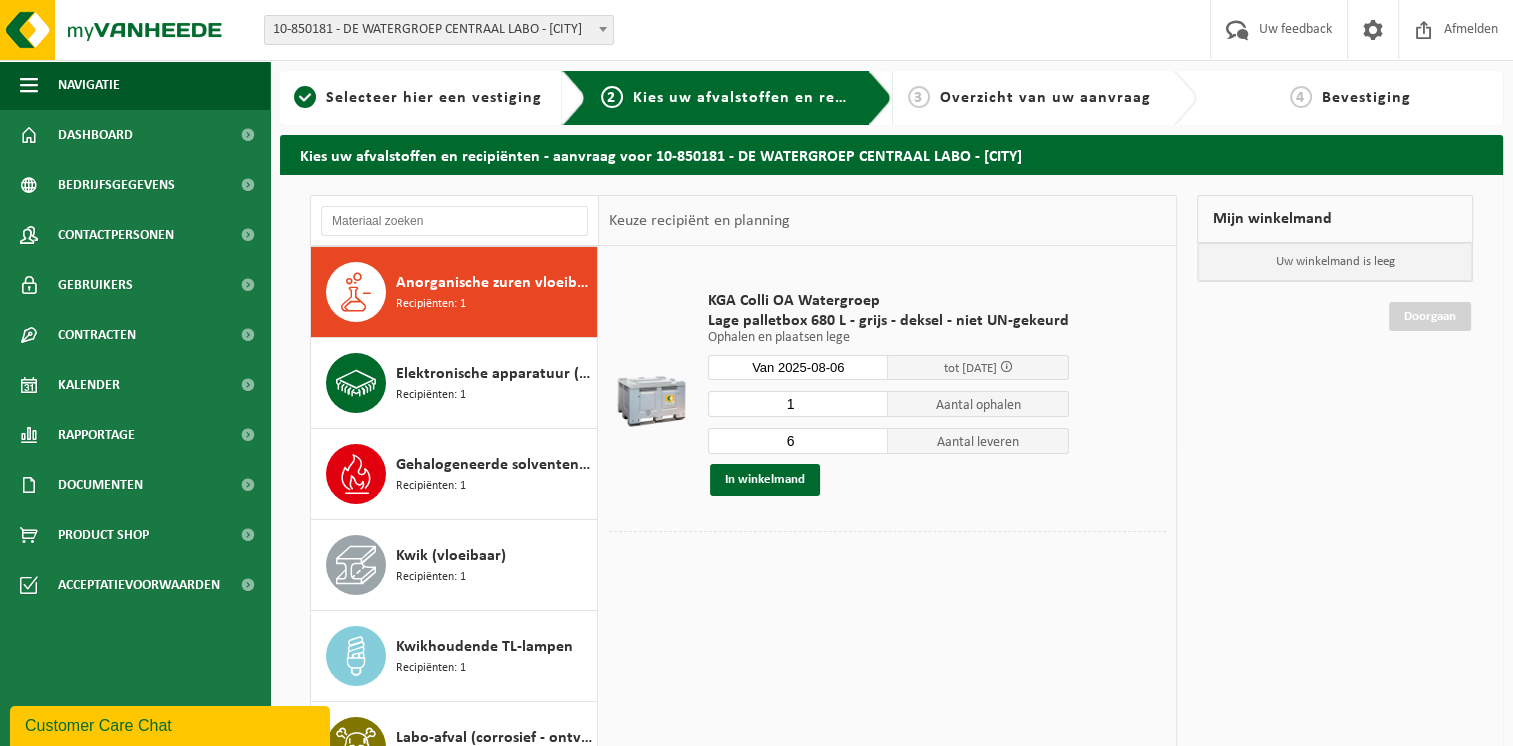 type on "1" 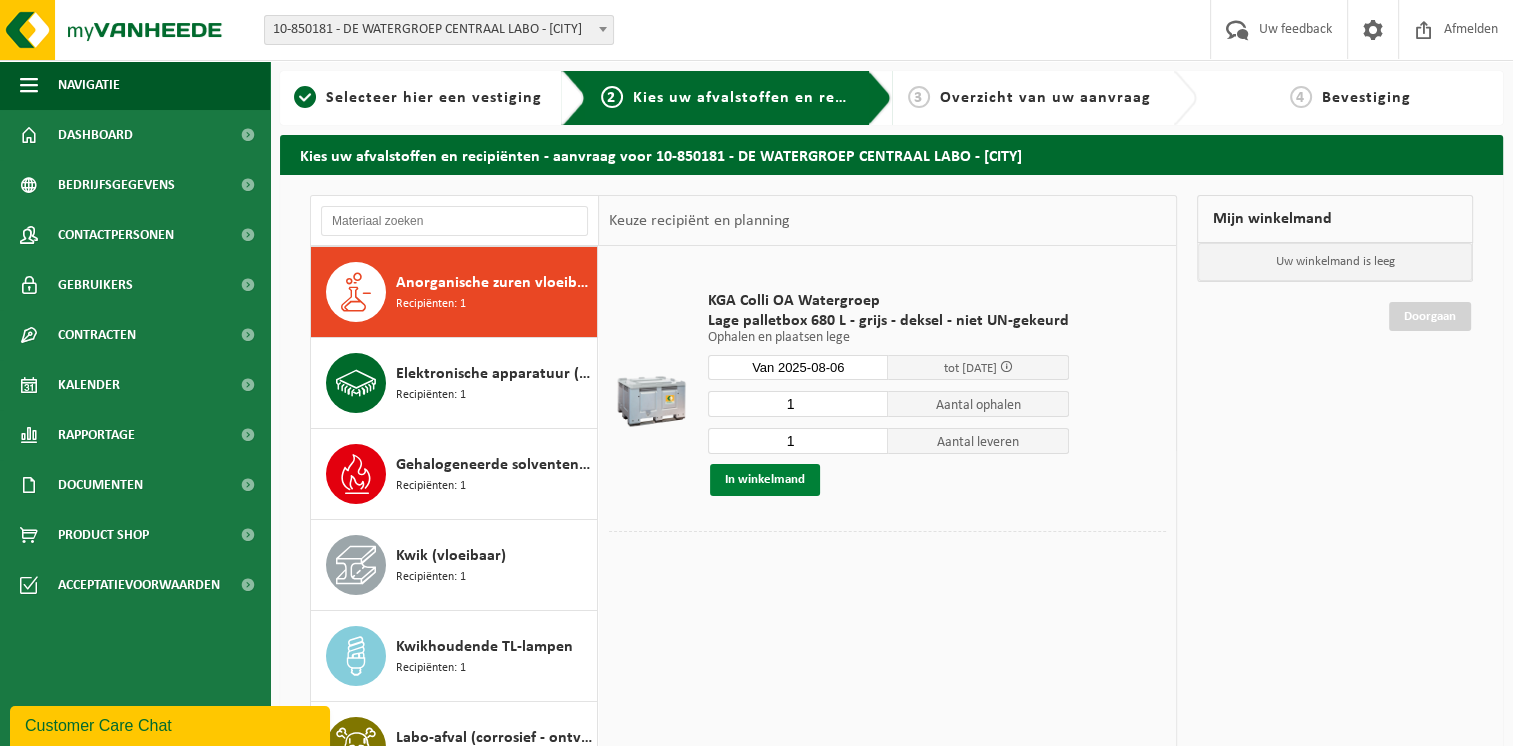 type on "1" 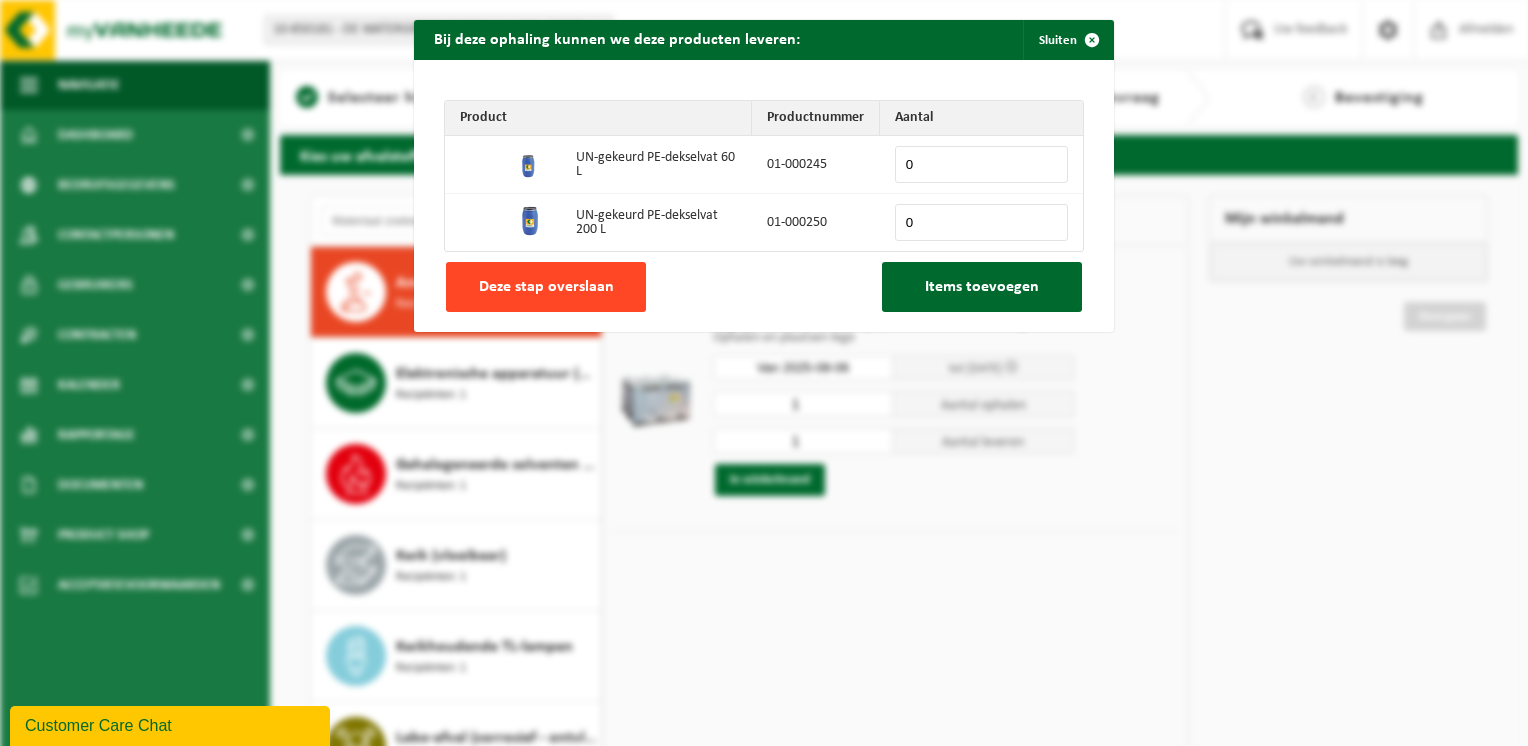click on "Deze stap overslaan" at bounding box center (546, 287) 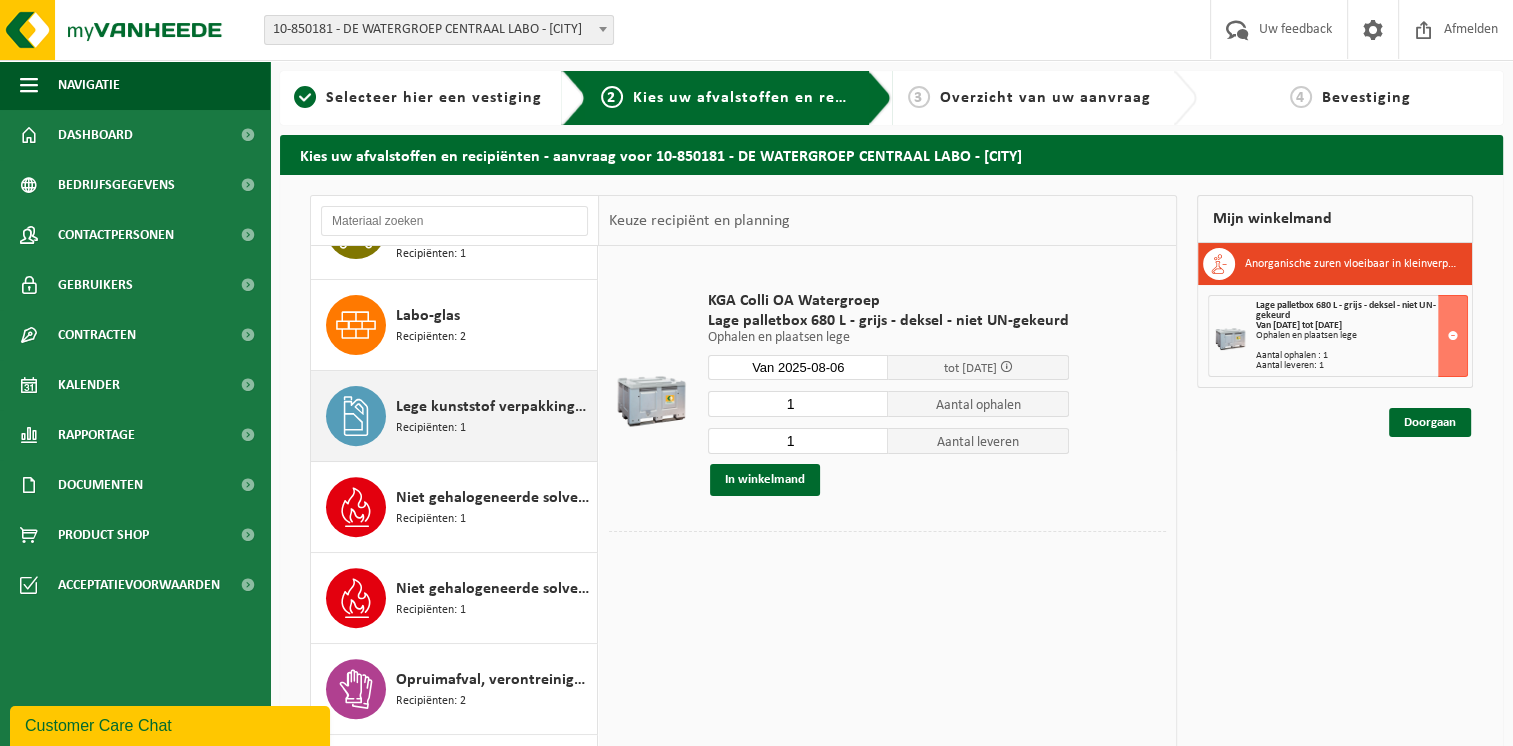 click on "Lege kunststof verpakkingen van gevaarlijke stoffen" at bounding box center [494, 407] 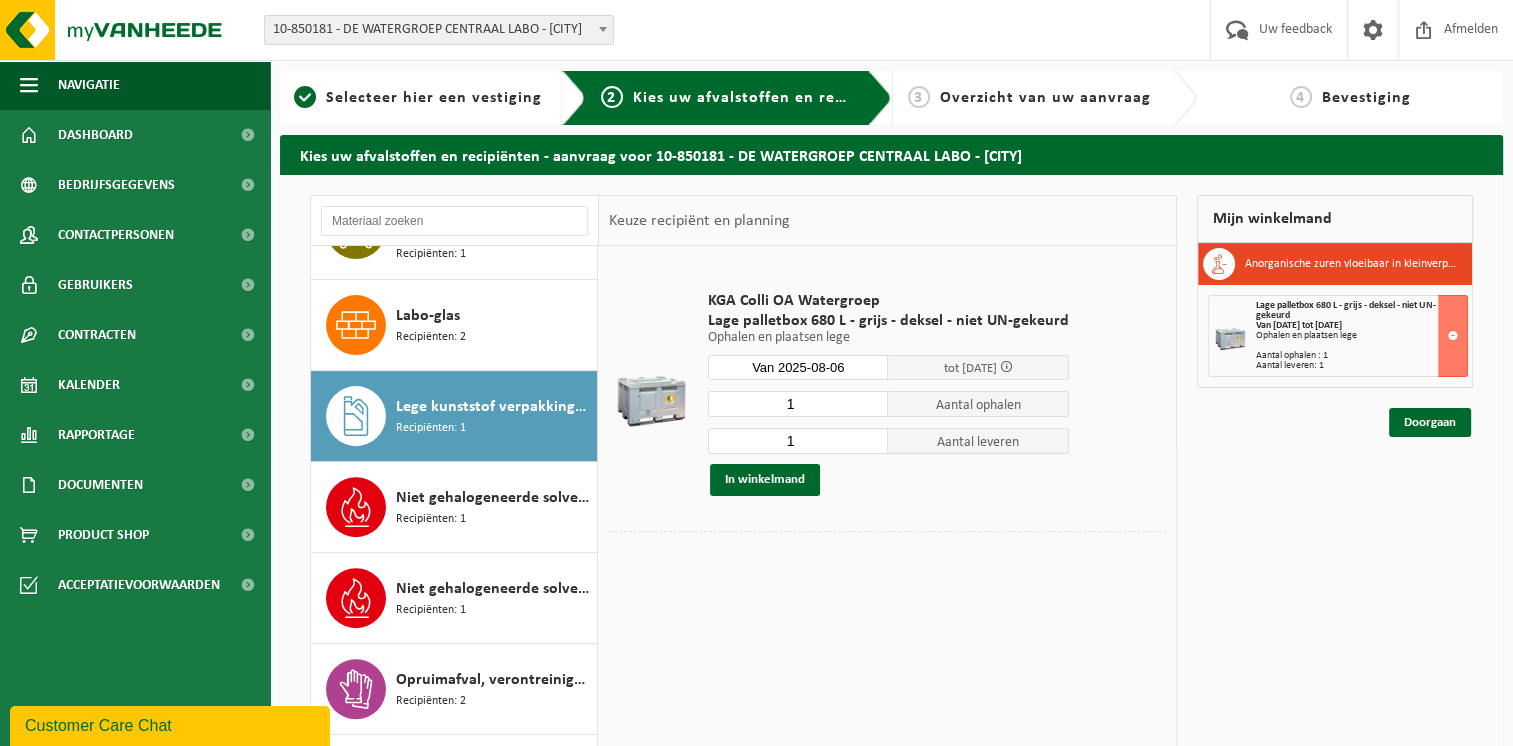 scroll, scrollTop: 854, scrollLeft: 0, axis: vertical 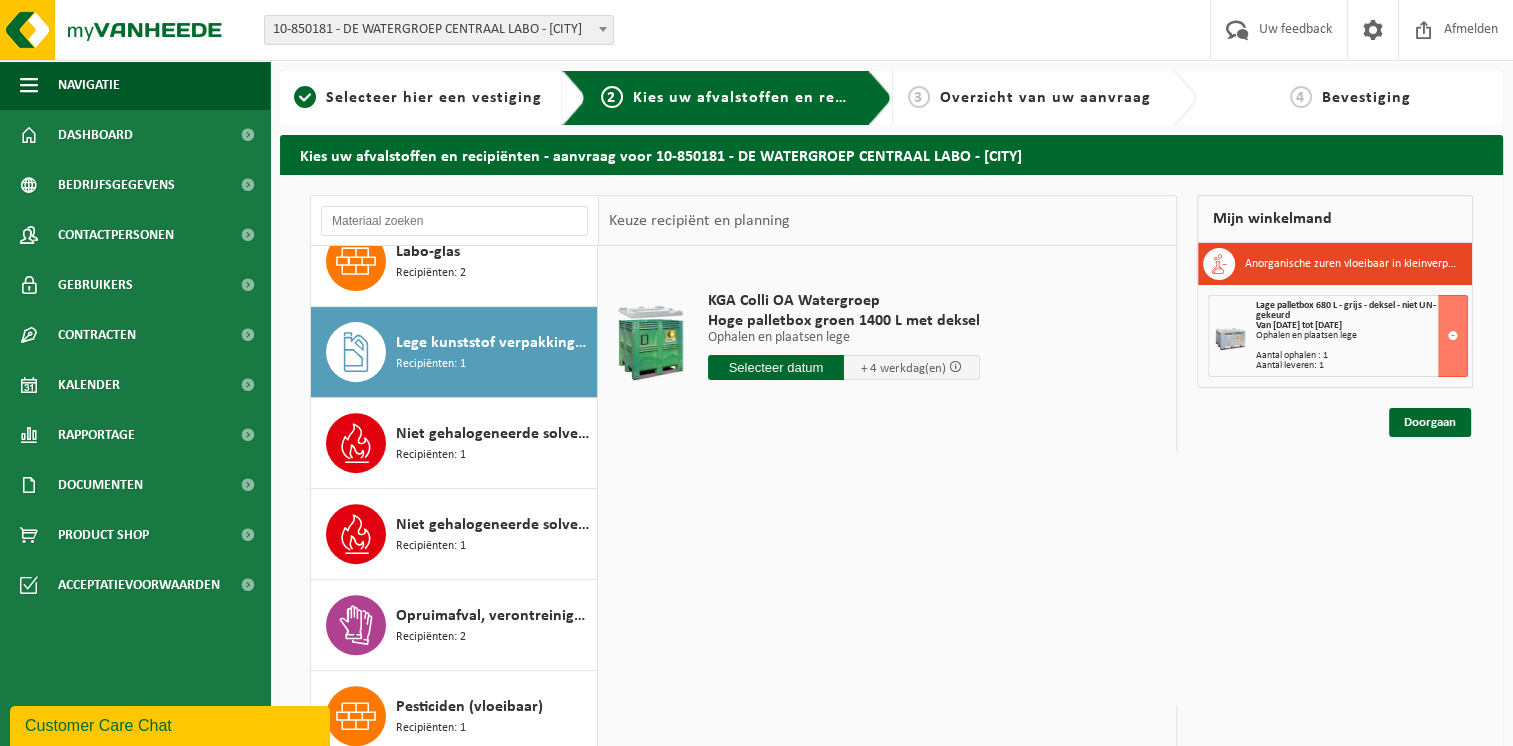 click at bounding box center (776, 367) 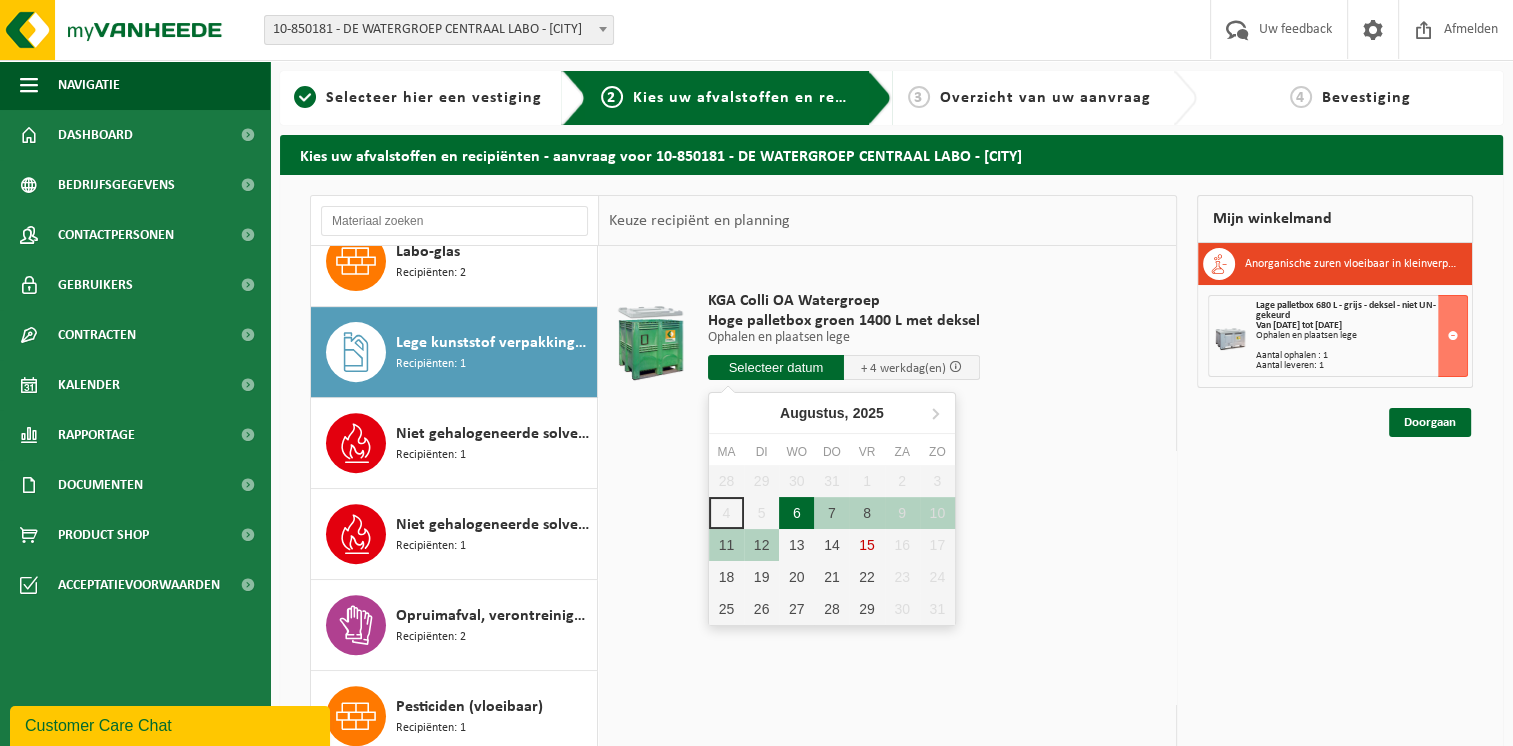click on "6" at bounding box center (796, 513) 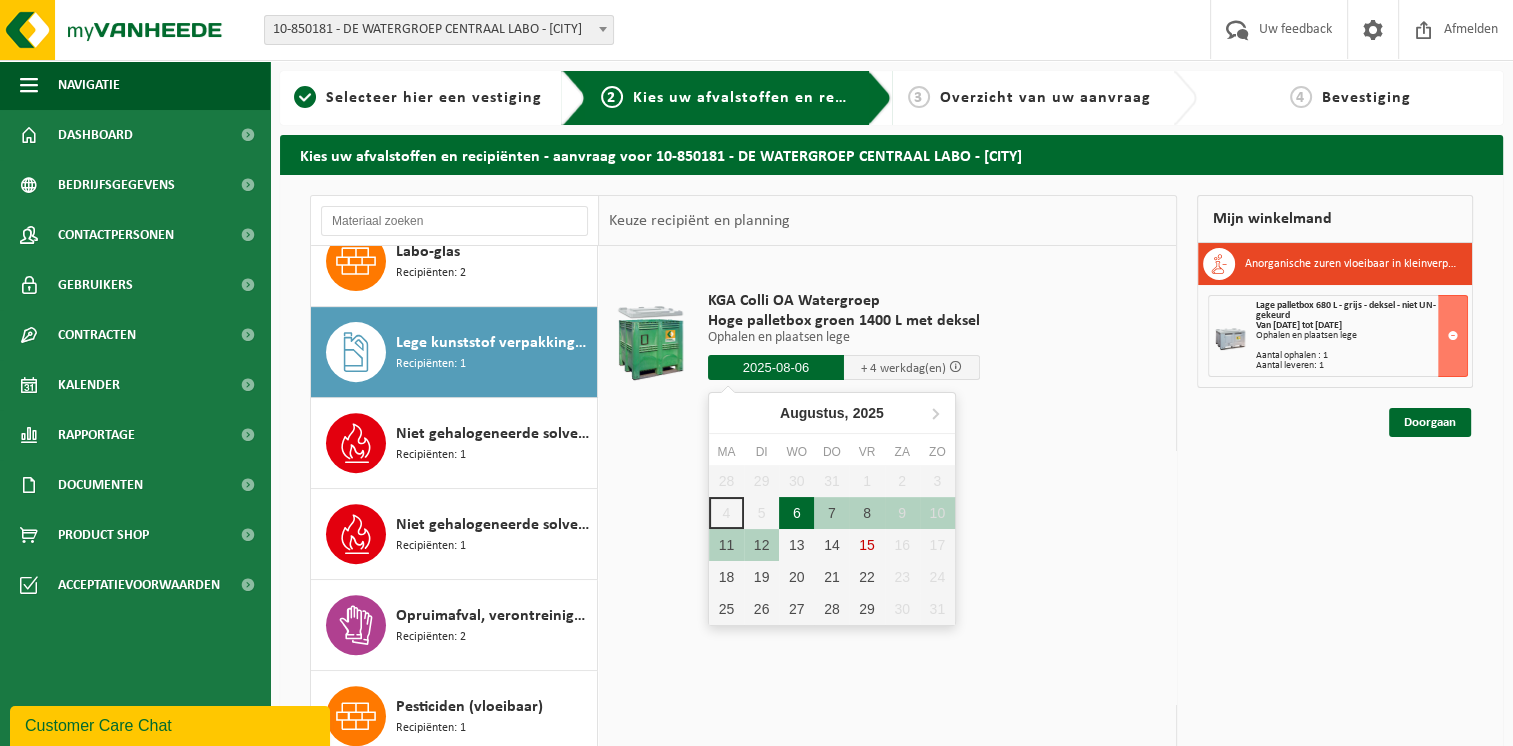 type on "Van 2025-08-06" 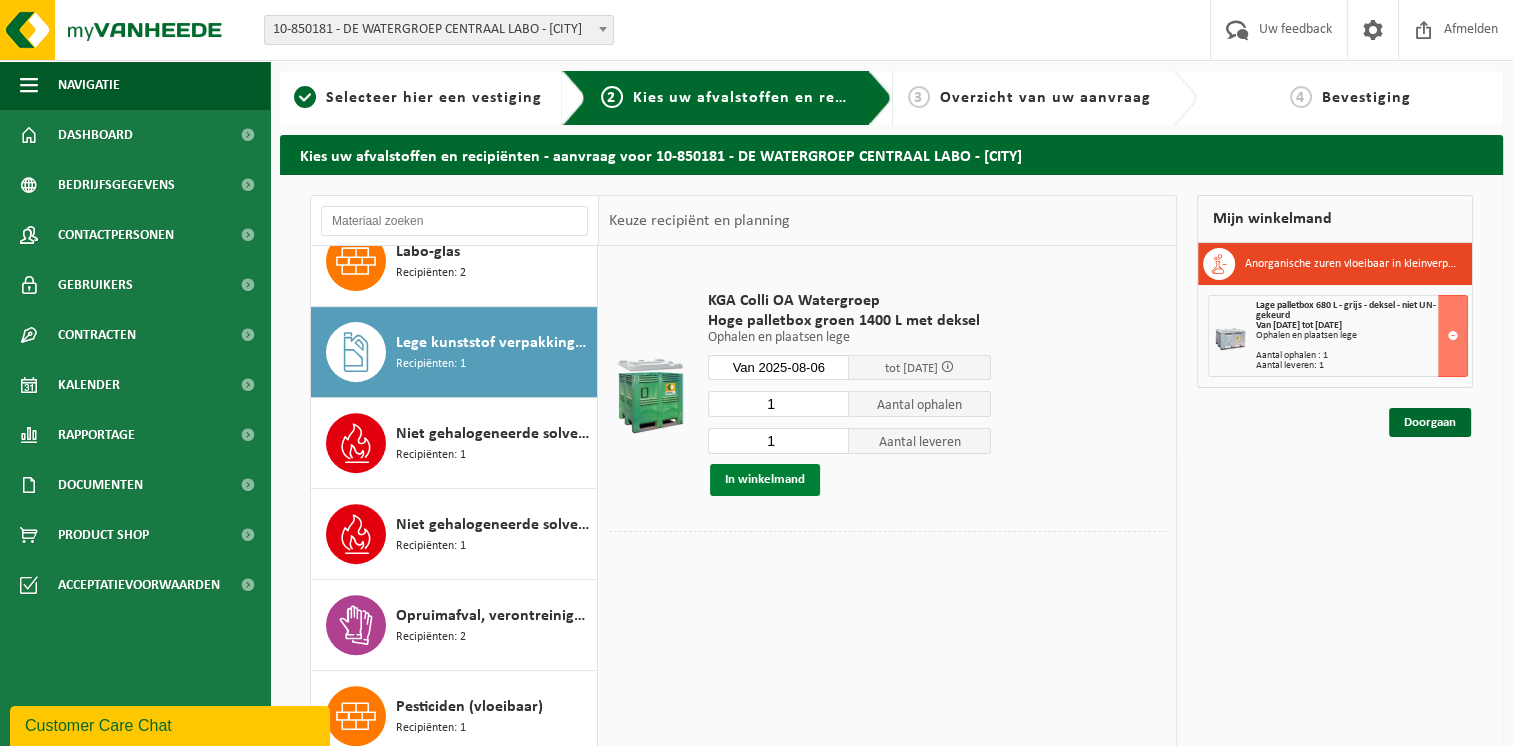 click on "In winkelmand" at bounding box center [765, 480] 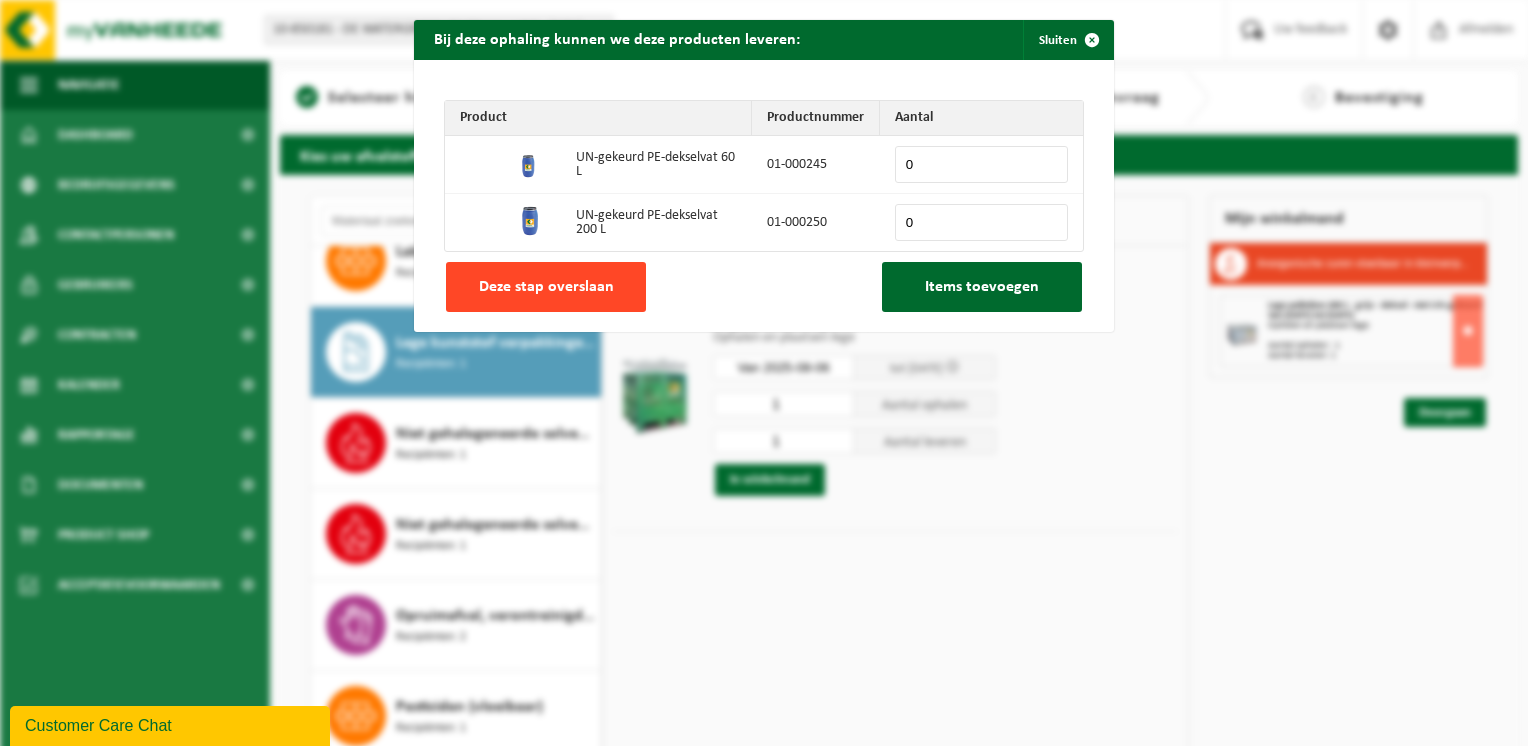 click on "Deze stap overslaan" at bounding box center (546, 287) 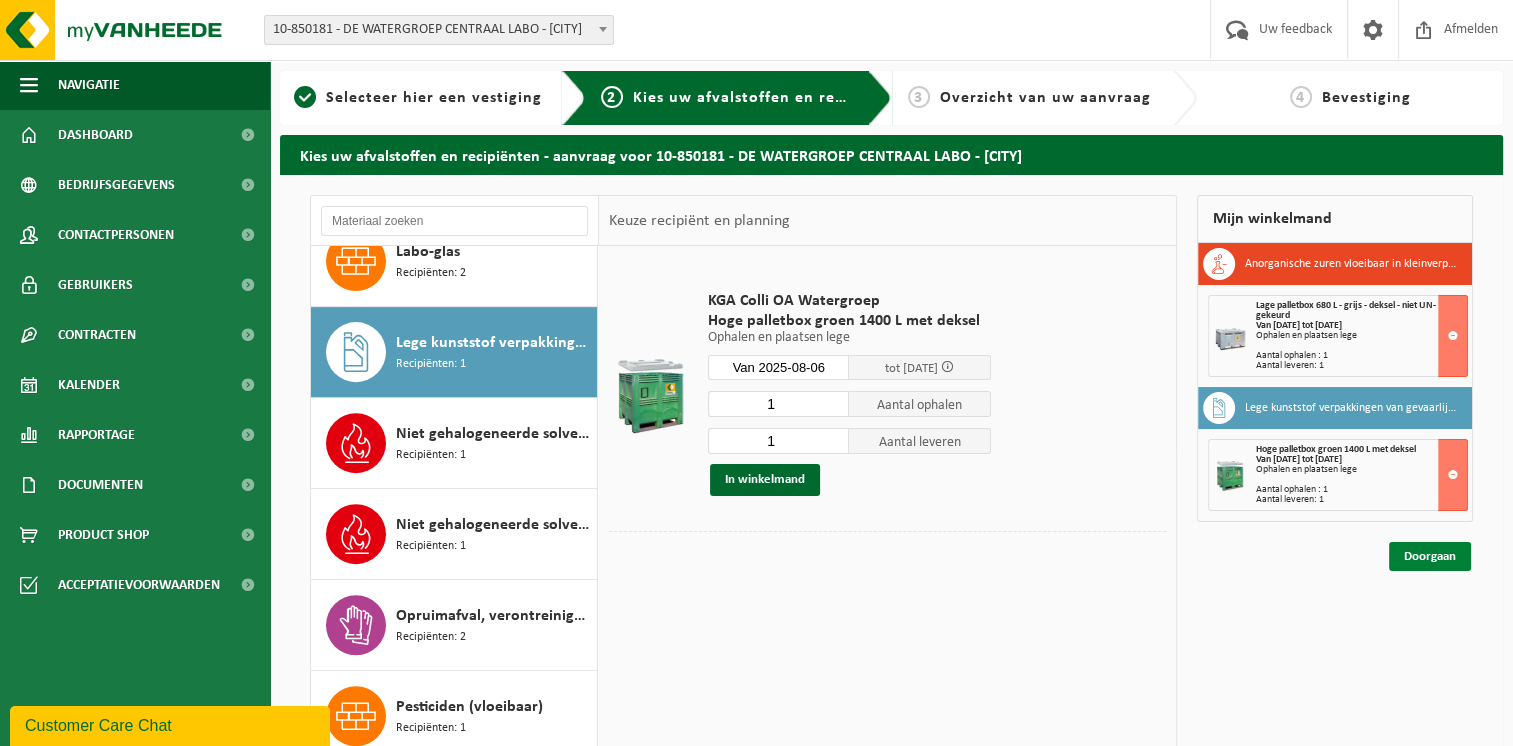 click on "Doorgaan" at bounding box center [1430, 556] 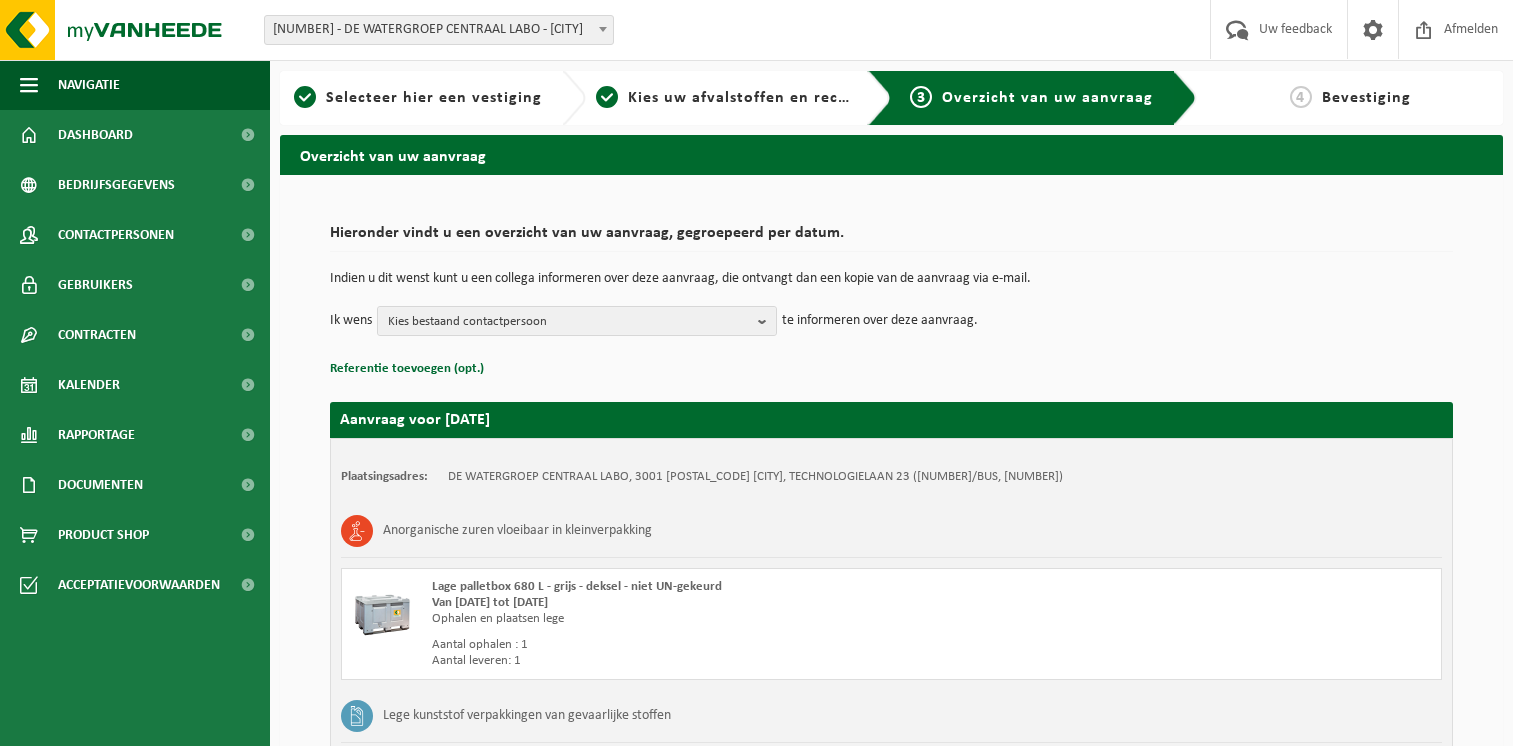 scroll, scrollTop: 0, scrollLeft: 0, axis: both 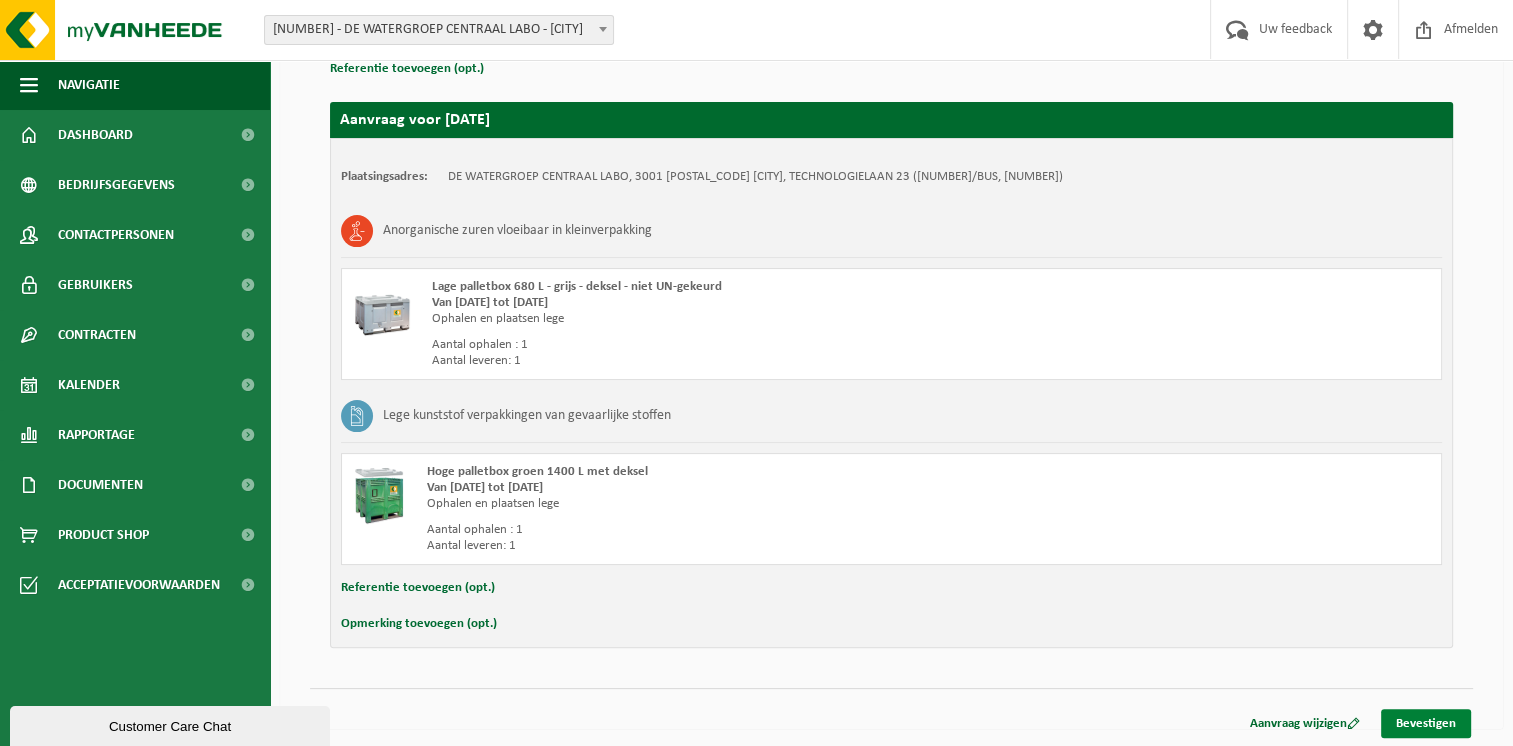 click on "Bevestigen" at bounding box center (1426, 723) 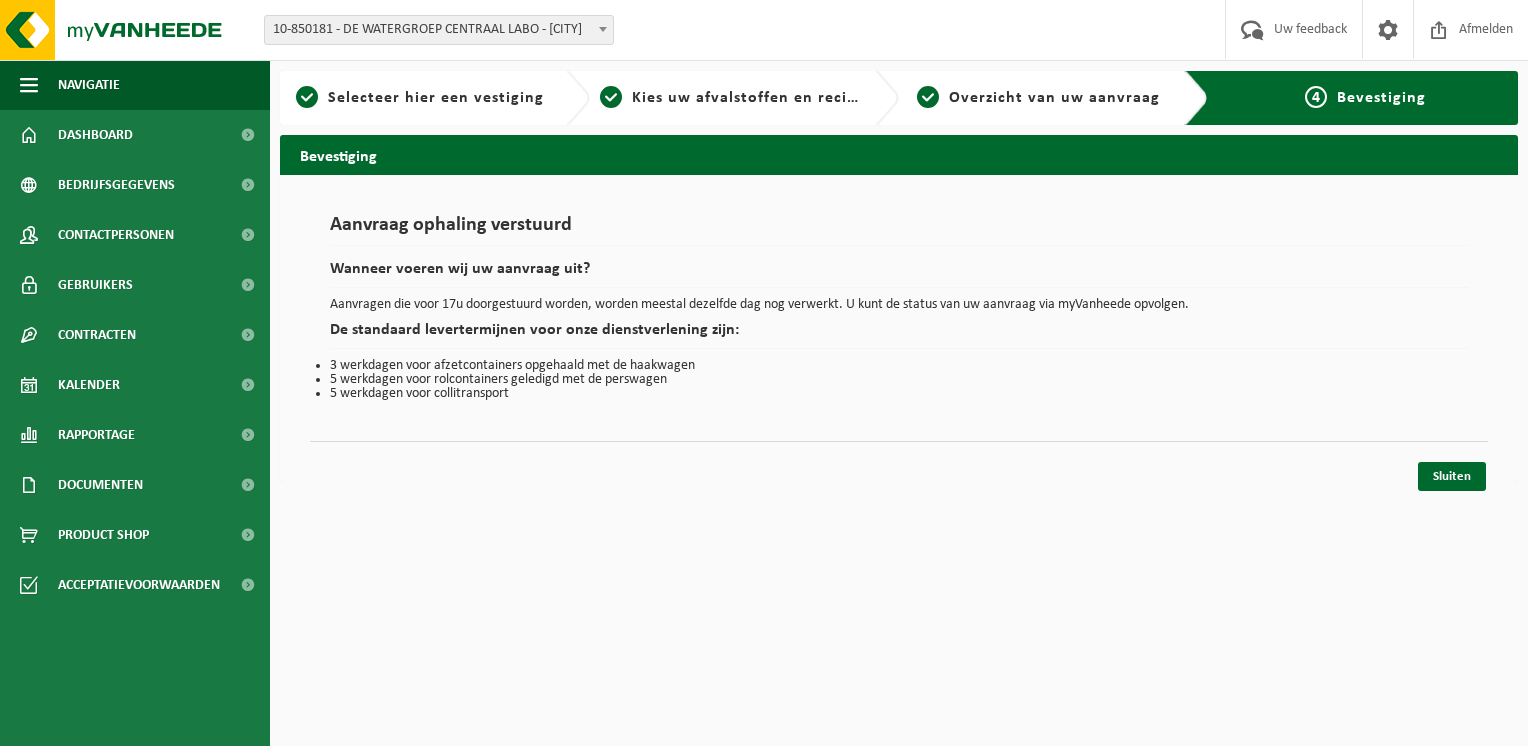 scroll, scrollTop: 0, scrollLeft: 0, axis: both 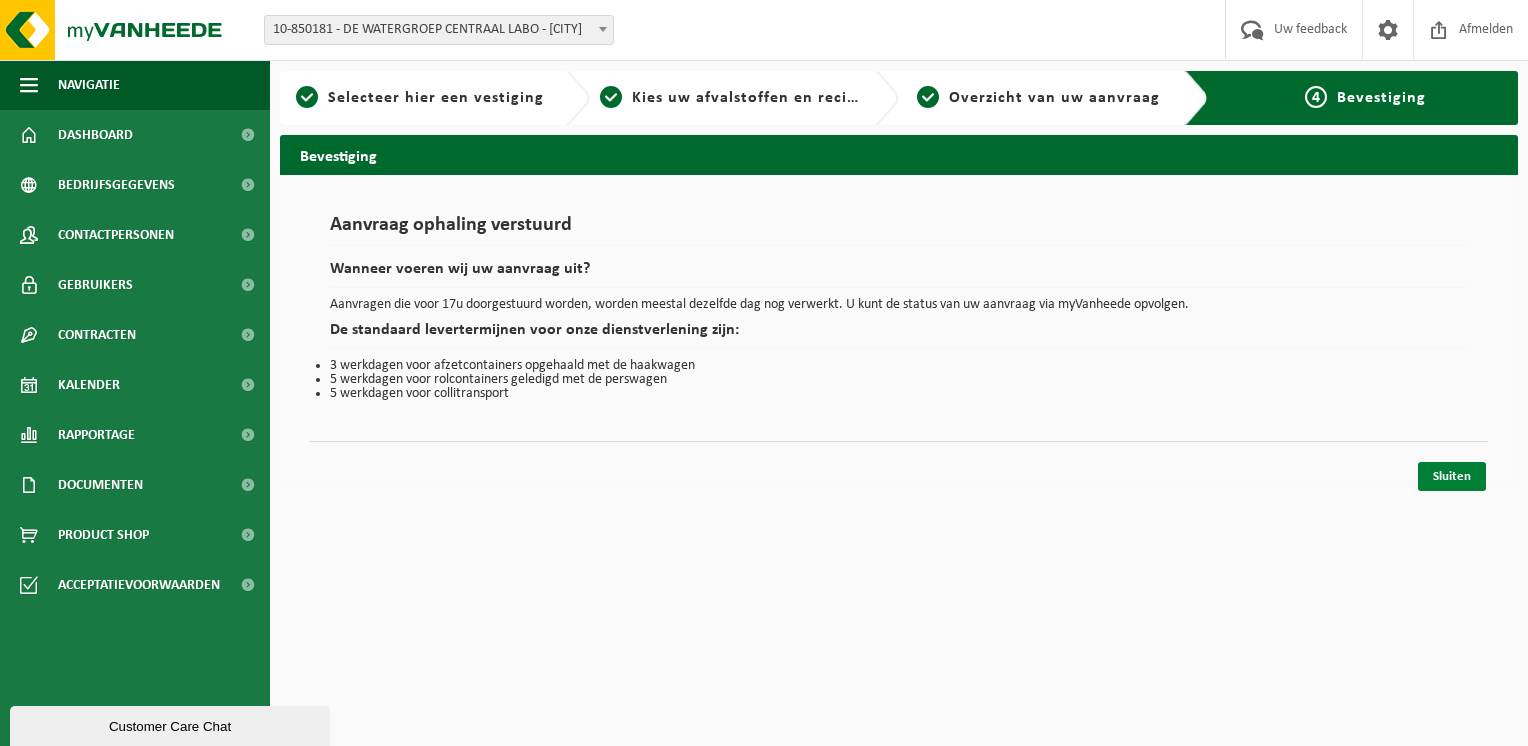 click on "Sluiten" at bounding box center [1452, 476] 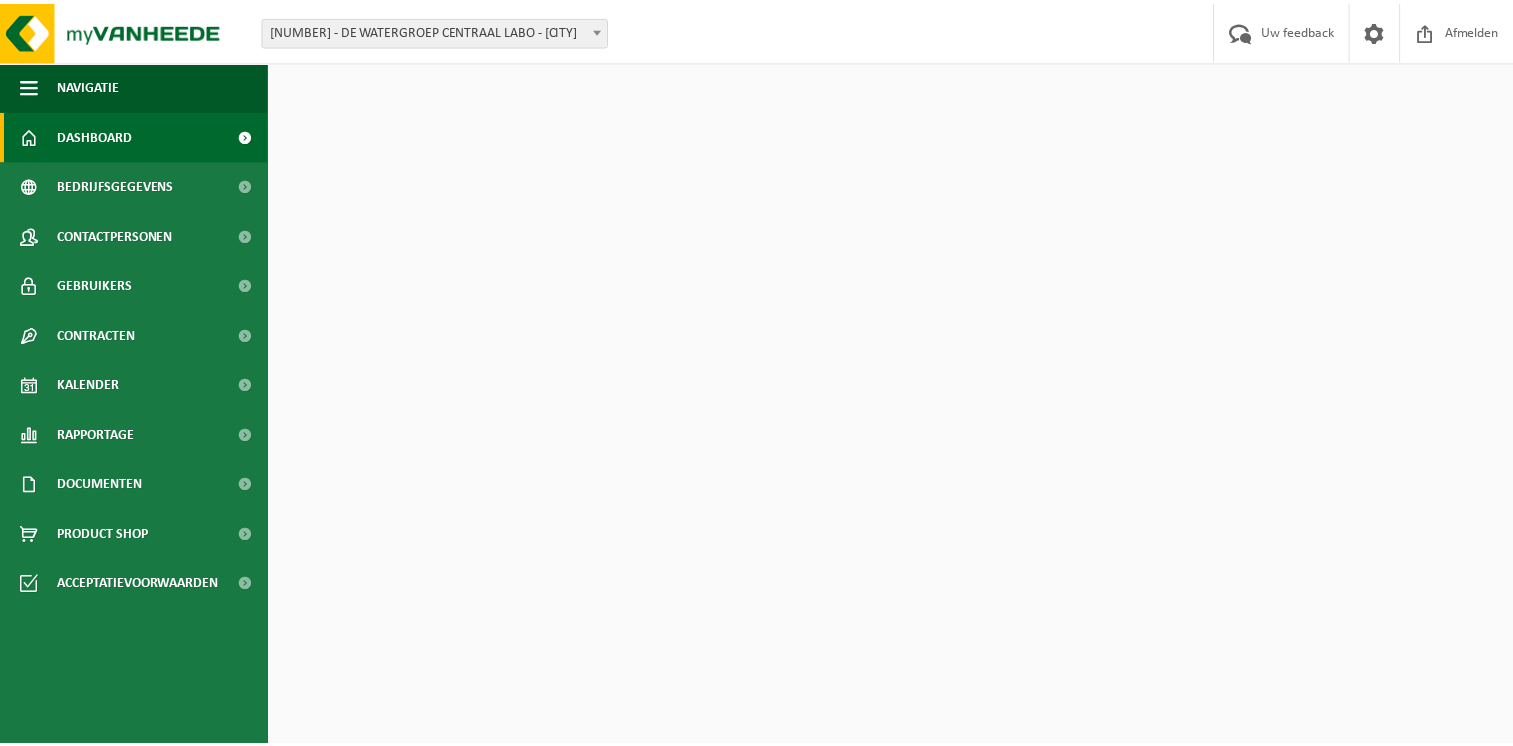 scroll, scrollTop: 0, scrollLeft: 0, axis: both 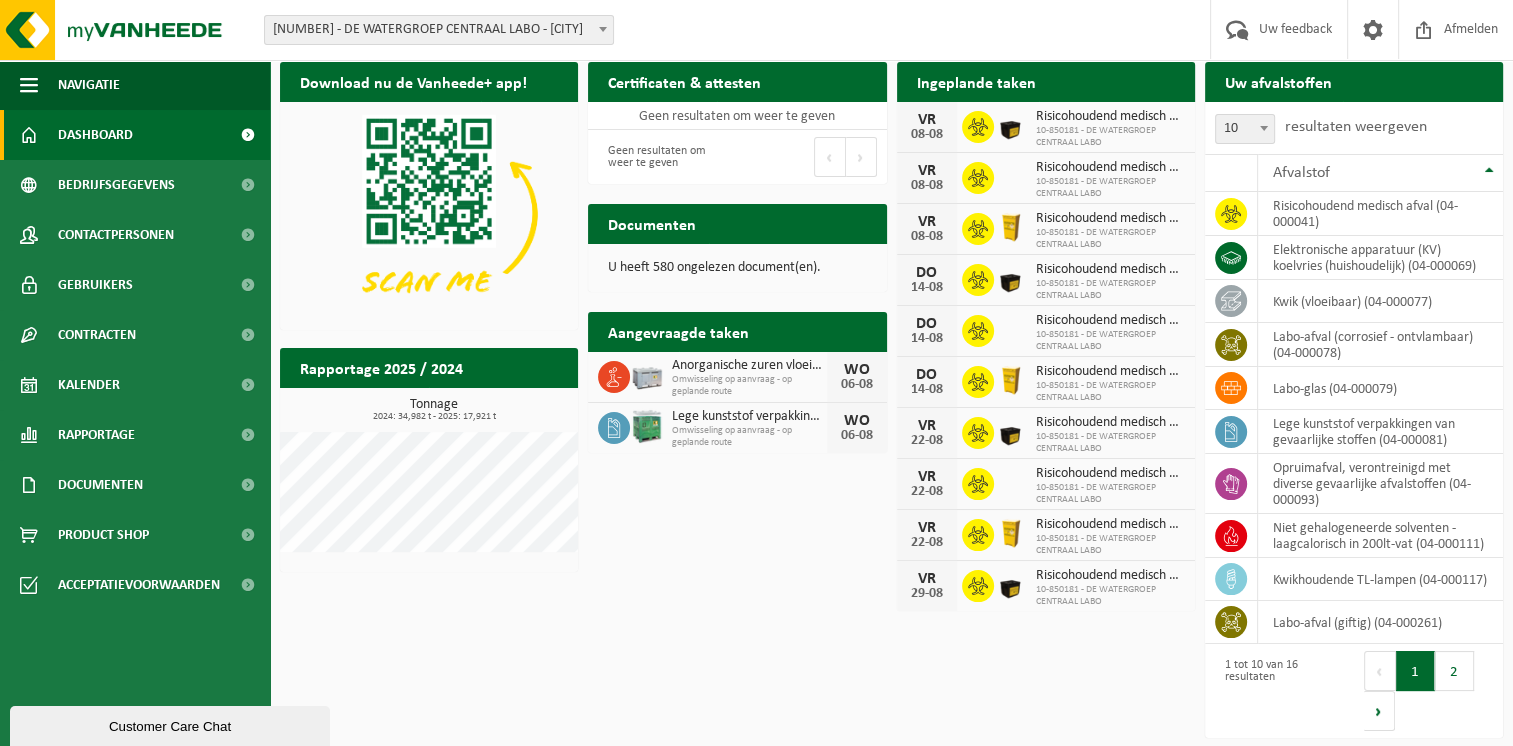 drag, startPoint x: 704, startPoint y: 372, endPoint x: 692, endPoint y: 356, distance: 20 